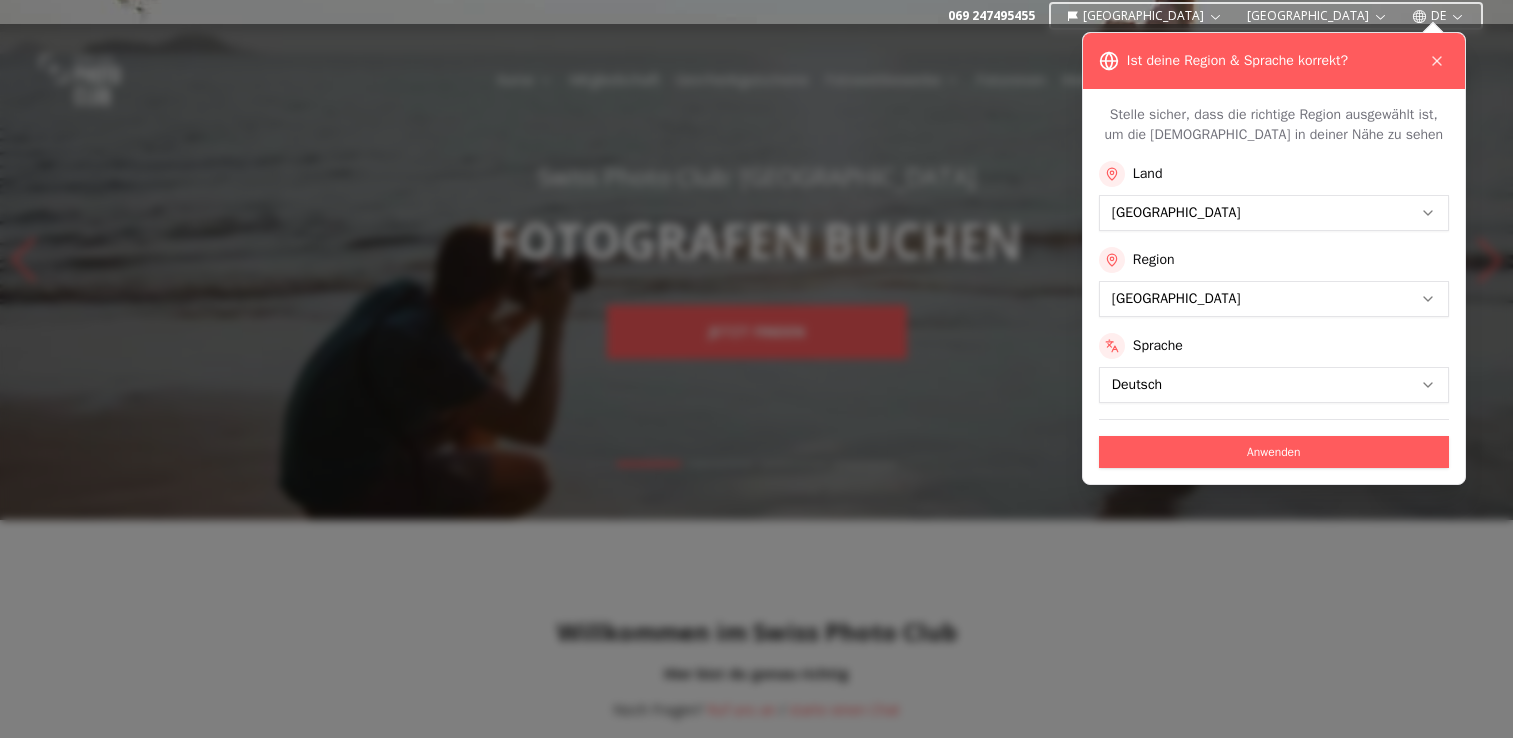 scroll, scrollTop: 0, scrollLeft: 0, axis: both 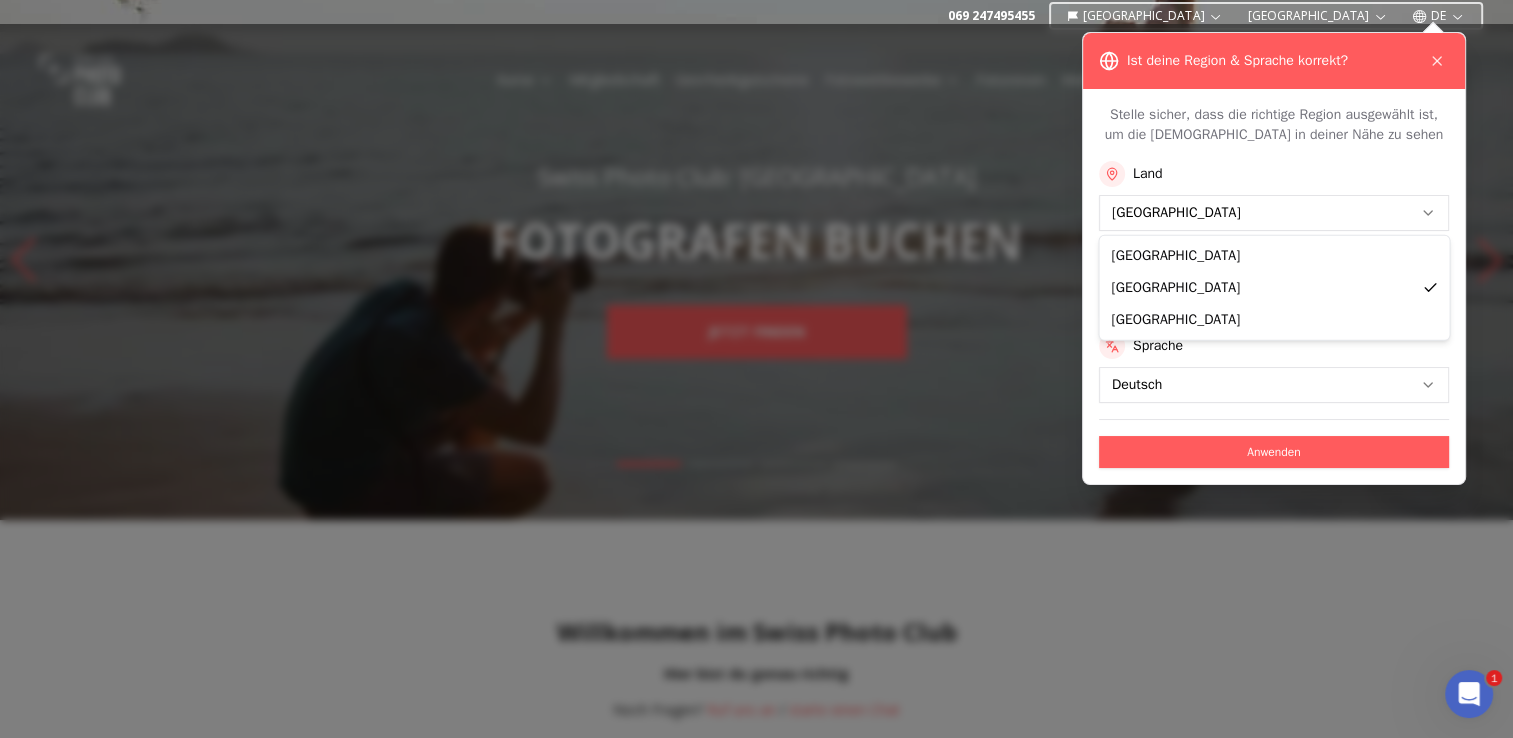 click on "069 247495455 Deutschland Stuttgart DE Kurse Mitgliedschaft Geschenkgutscheine Fotowettbewerbe Fotoreisen Weitere Services Über uns Blog Einloggen Swiss Photo Club: Deutschland FOTOGRAFEN BUCHEN JETZT FINDEN Swiss Photo Club: Deutschland FOTOREISEN AUF GEHT'S Swiss Photo Club: Deutschland FOTOWETTBEWERBE JETZT MITMACHEN Swiss Photo Club: Deutschland FOTOGRAFIEREN LERNEN KURSE GESCHENKGUTSCHEINE Willkommen im Swiss Photo Club Hier bist du genau richtig Noch Fragen?   Ruf uns an   /   starte einen Chat Fotografieren lernen Fotowettbewerbe Fotoreisen FOTOGRAFEN BUCHEN Geschenkgutscheine FOTOGRAFIEREN LERNEN Lerne von unseren professionellen Coaches, wie du bessere Fotos machst – in der Stadt und Sprache deiner Wahl. Erfahre, warum wir eine Gesamtbewertung  4,9 / 5 von mehr als 500 Kursteilnehmern haben. KURSE ANSEHEN MITGLIED WERDEN PhotoBastei 28 August 2025  -  06 September 2025 PhotoBastei Motorenhalle FOTOWETTBEWERBE KOMMENDE WETTBEWERBE FOTOREISEN LET'S GO! Fotoreise Zermatt sept. 19 2025  -   -   -   -" at bounding box center [756, 2935] 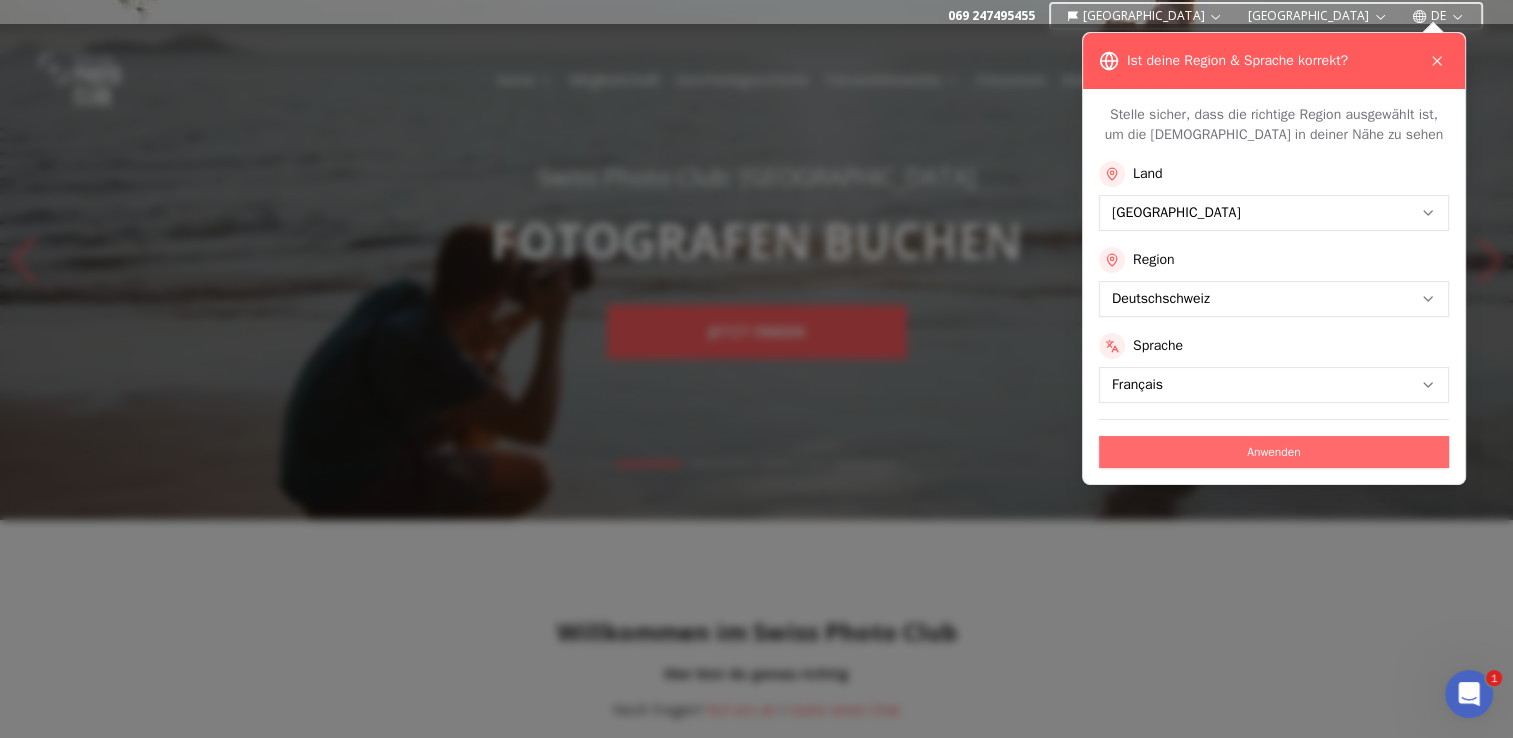 click on "Anwenden" at bounding box center (1274, 452) 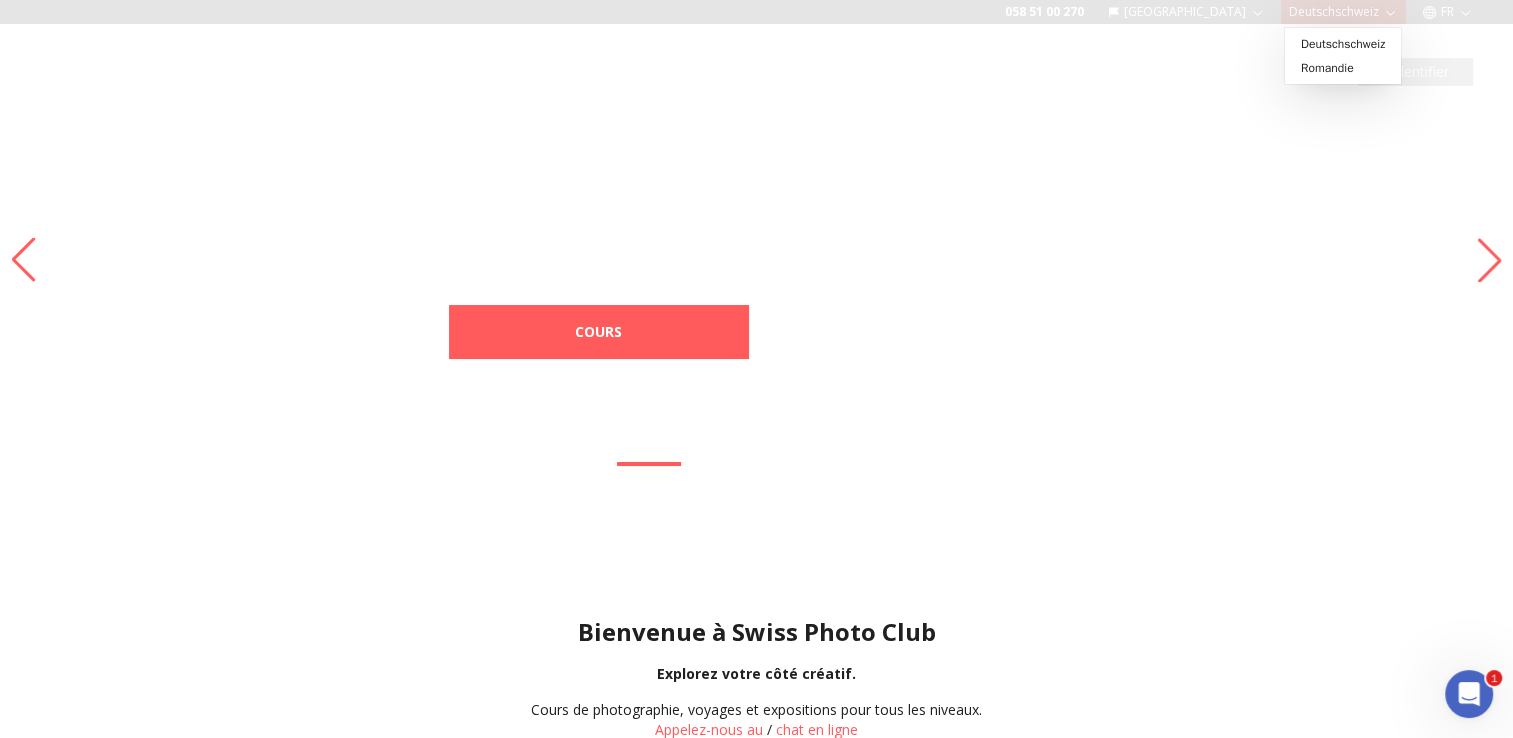click on "Deutschschweiz" at bounding box center [1343, 12] 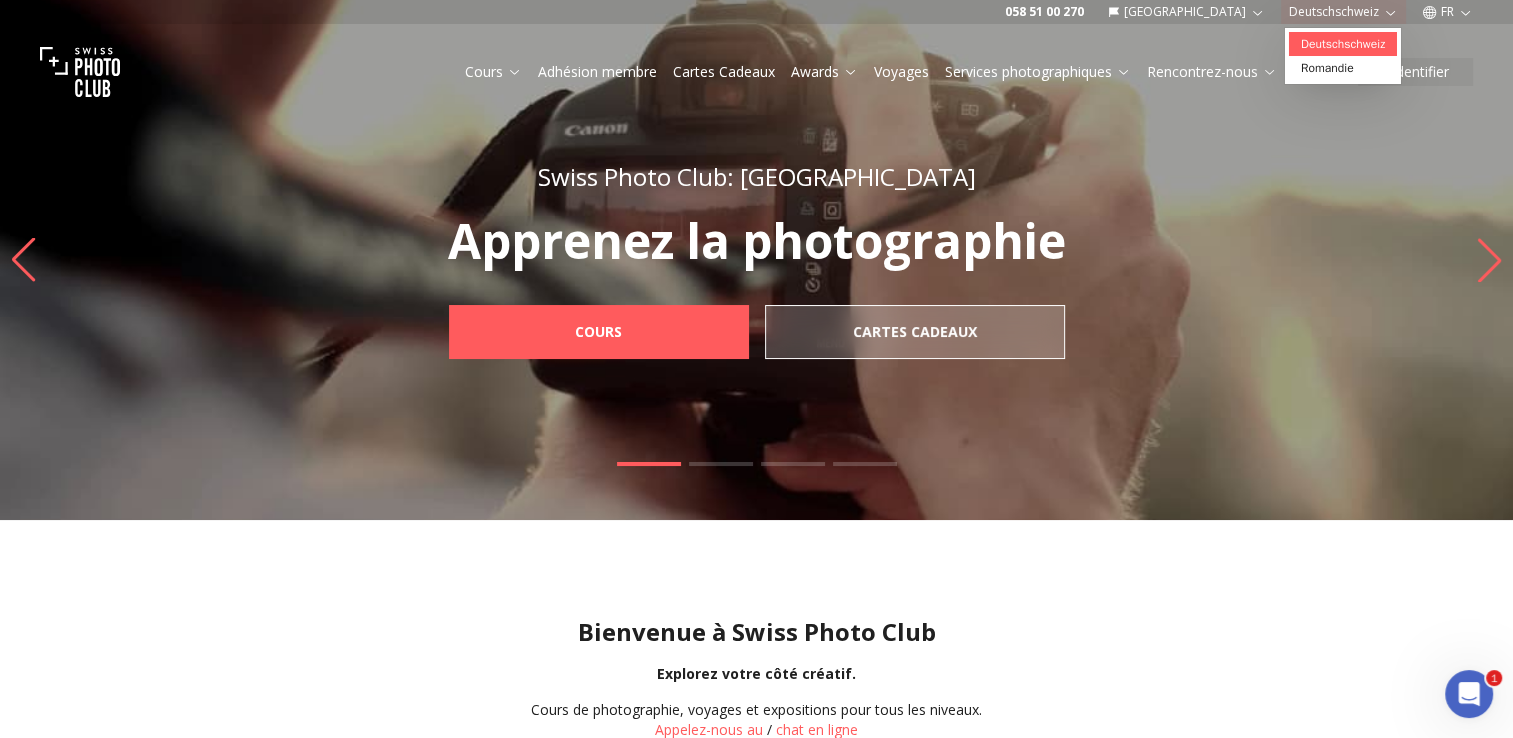 click on "Deutschschweiz" at bounding box center (1343, 44) 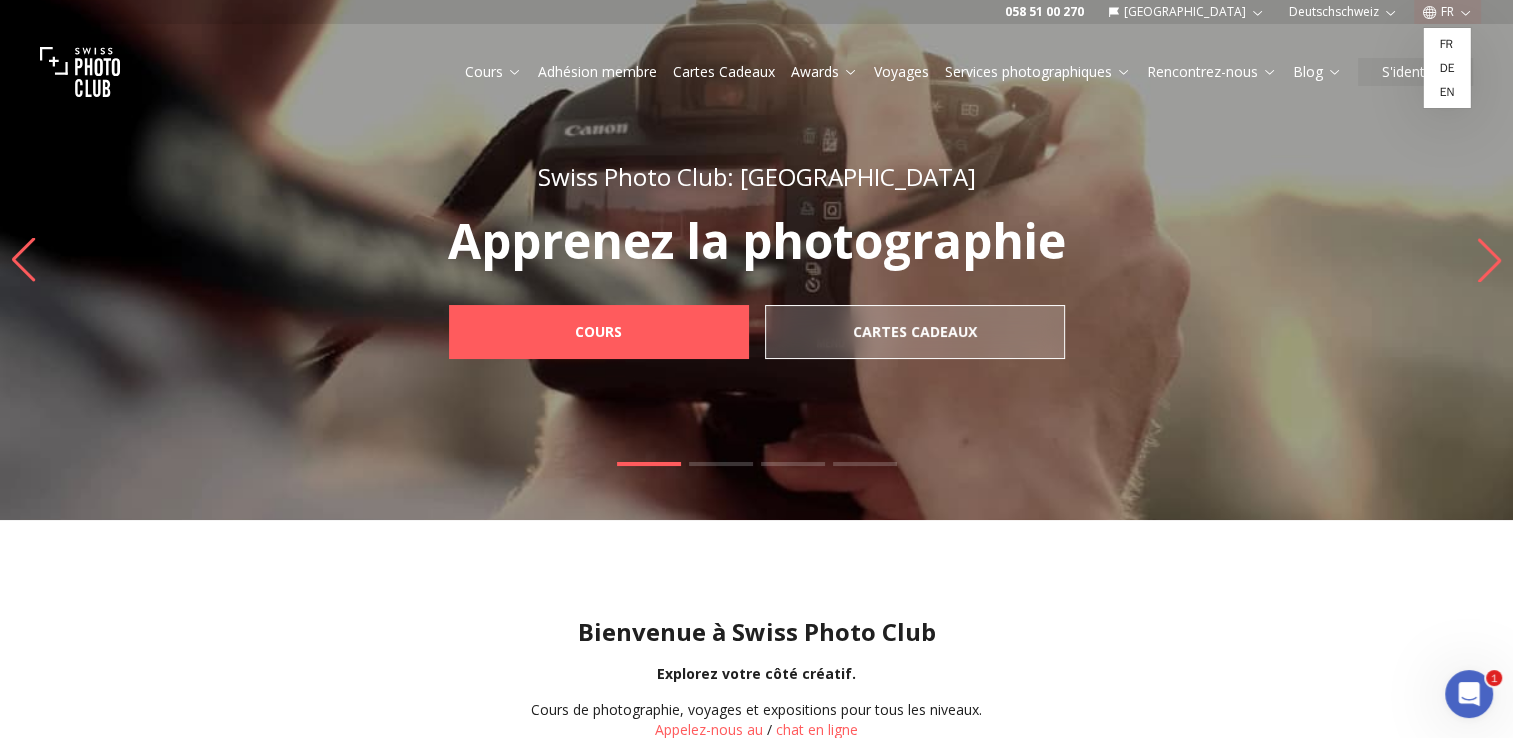 click on "FR" at bounding box center [1447, 12] 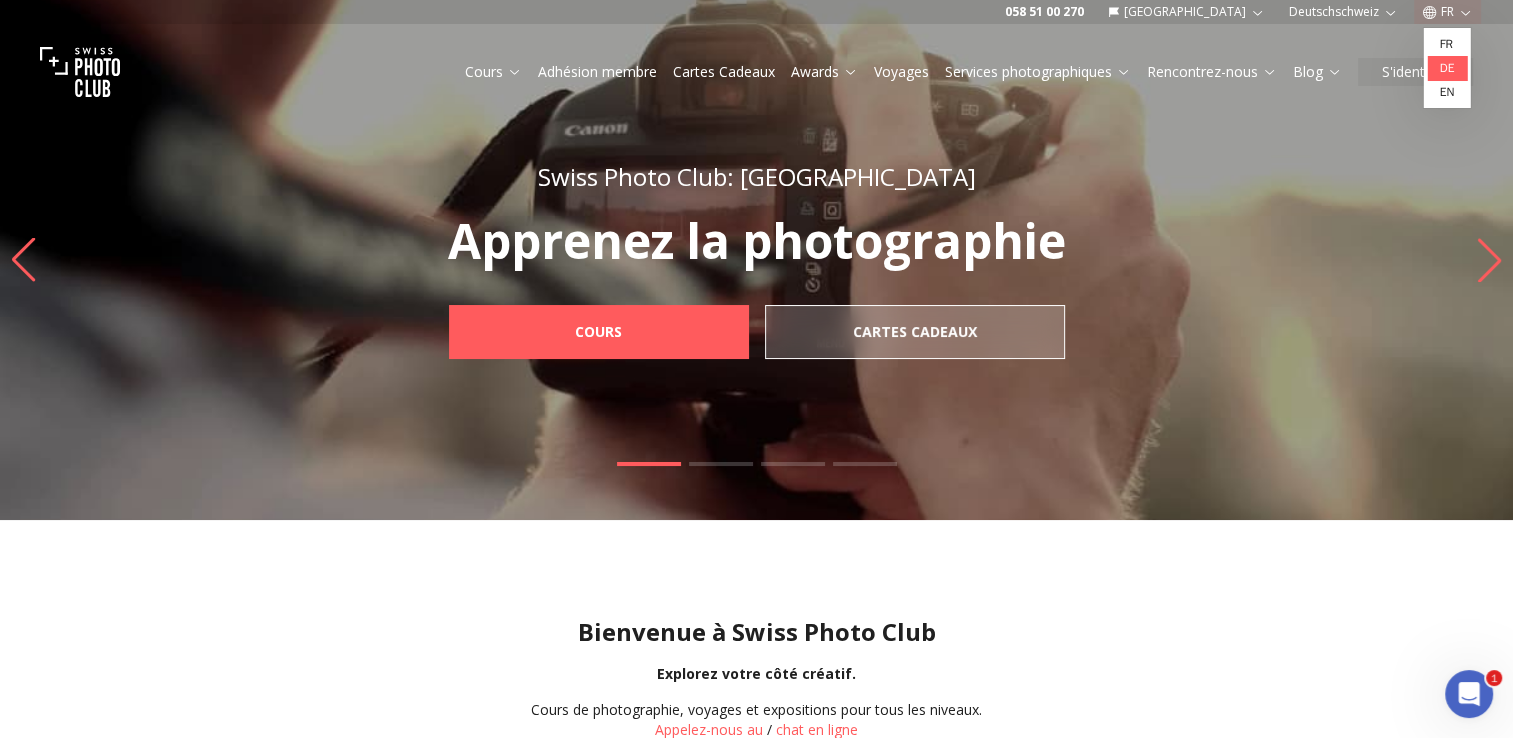click on "de" at bounding box center [1447, 68] 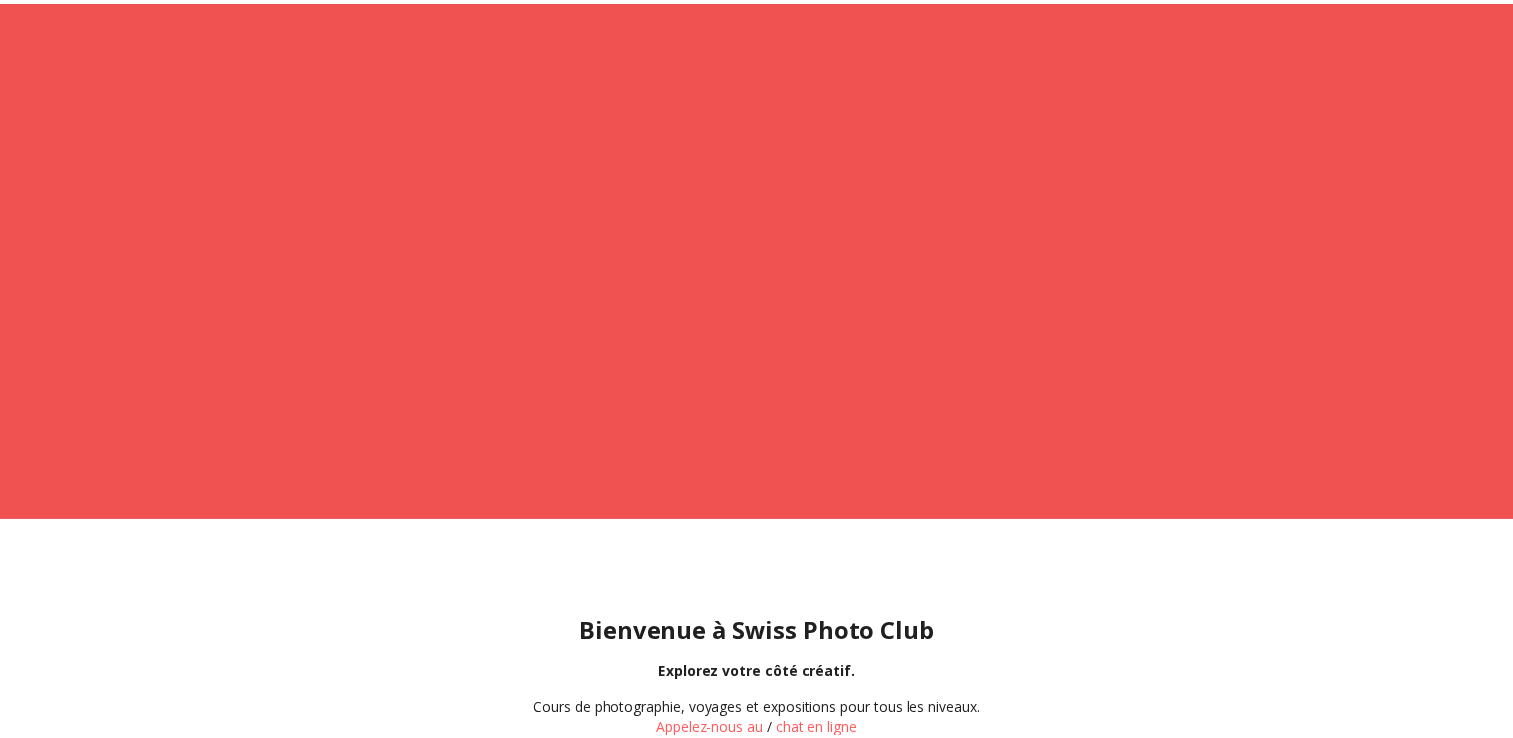 scroll, scrollTop: 0, scrollLeft: 0, axis: both 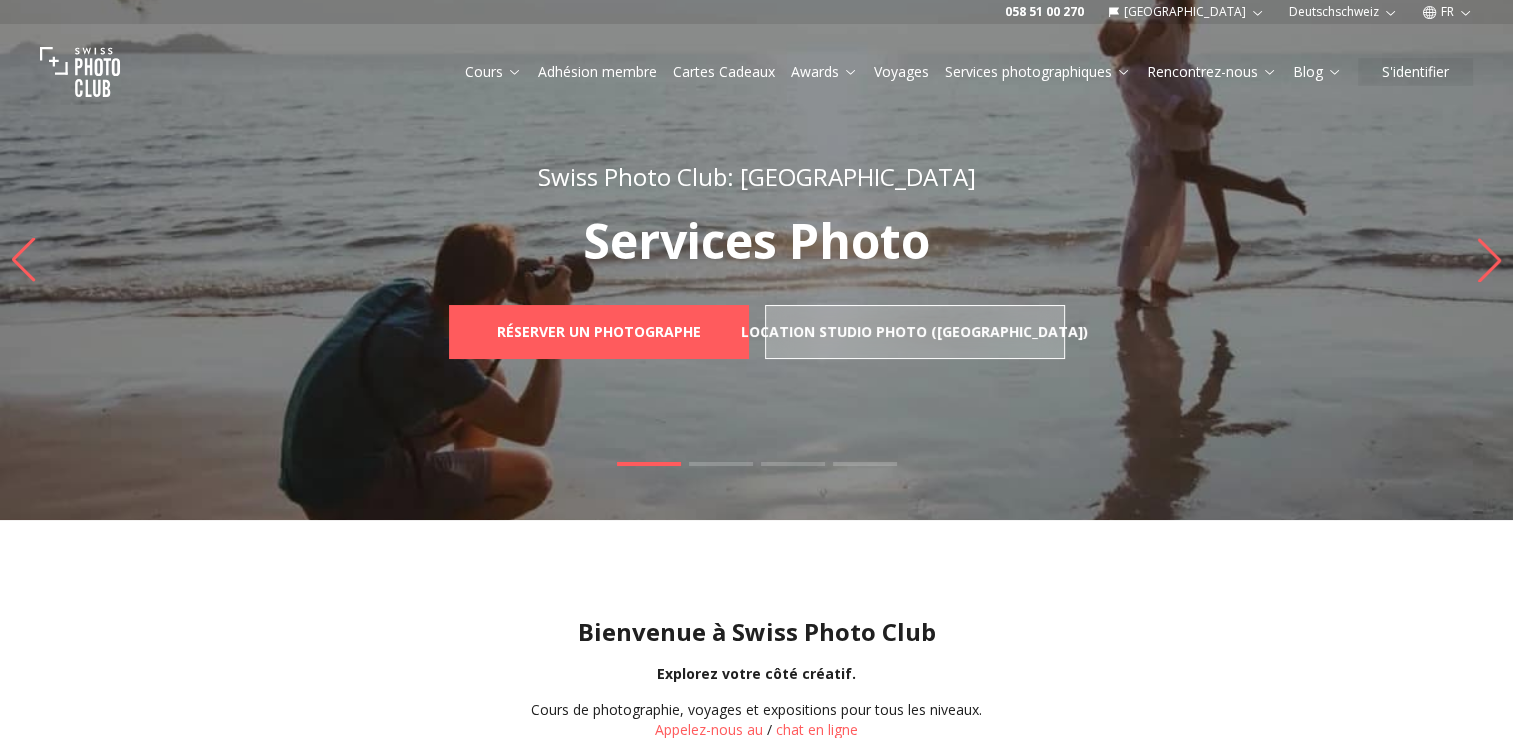 click 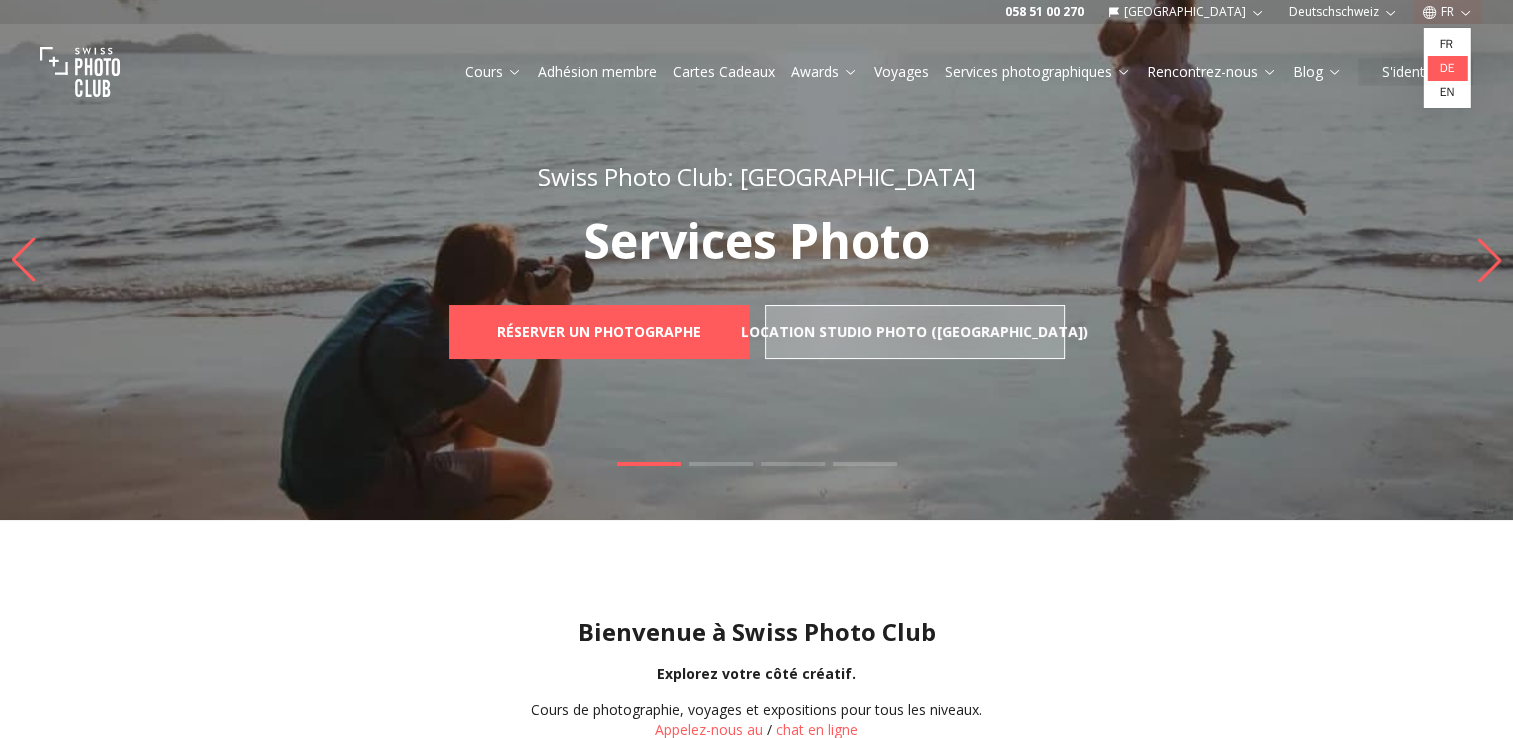 click on "de" at bounding box center (1447, 68) 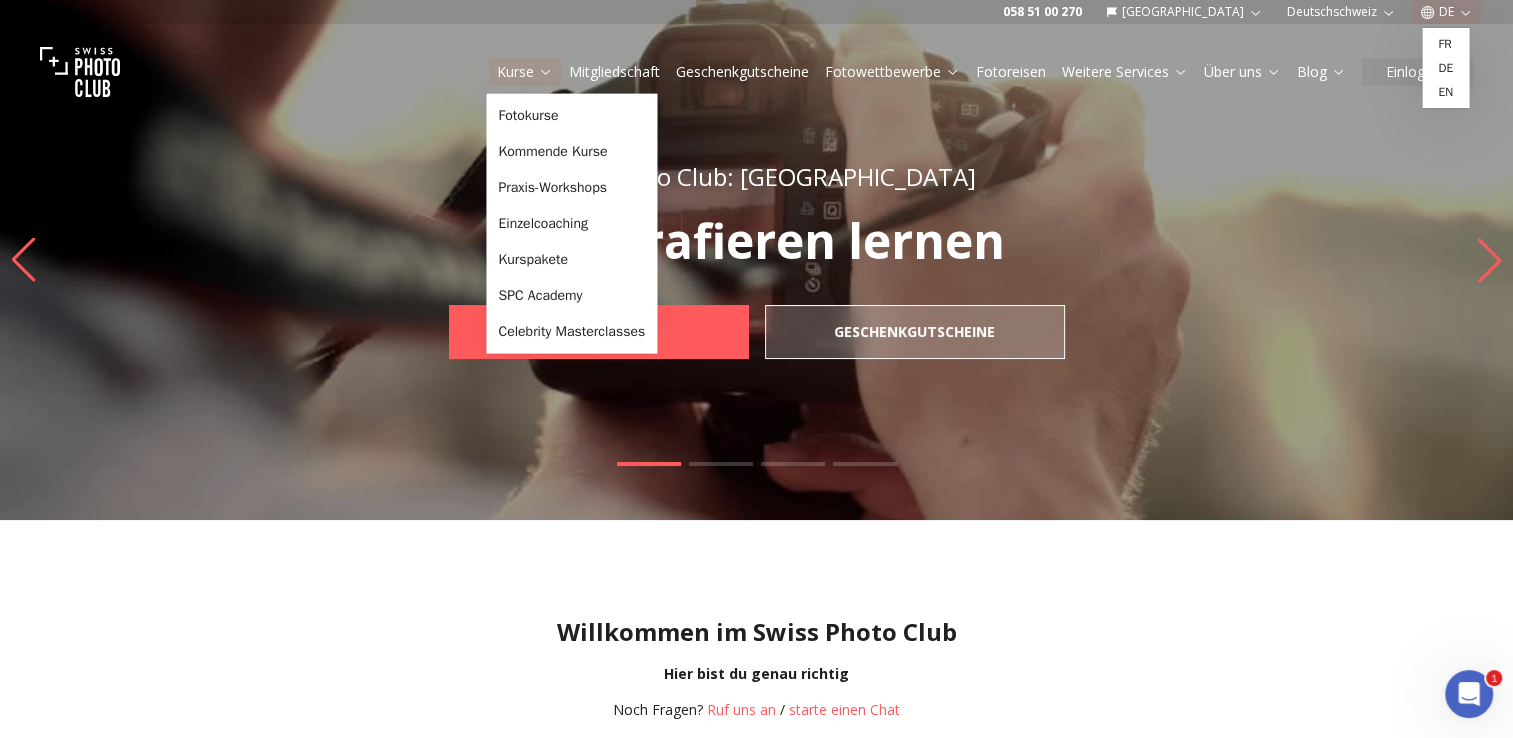 scroll, scrollTop: 0, scrollLeft: 0, axis: both 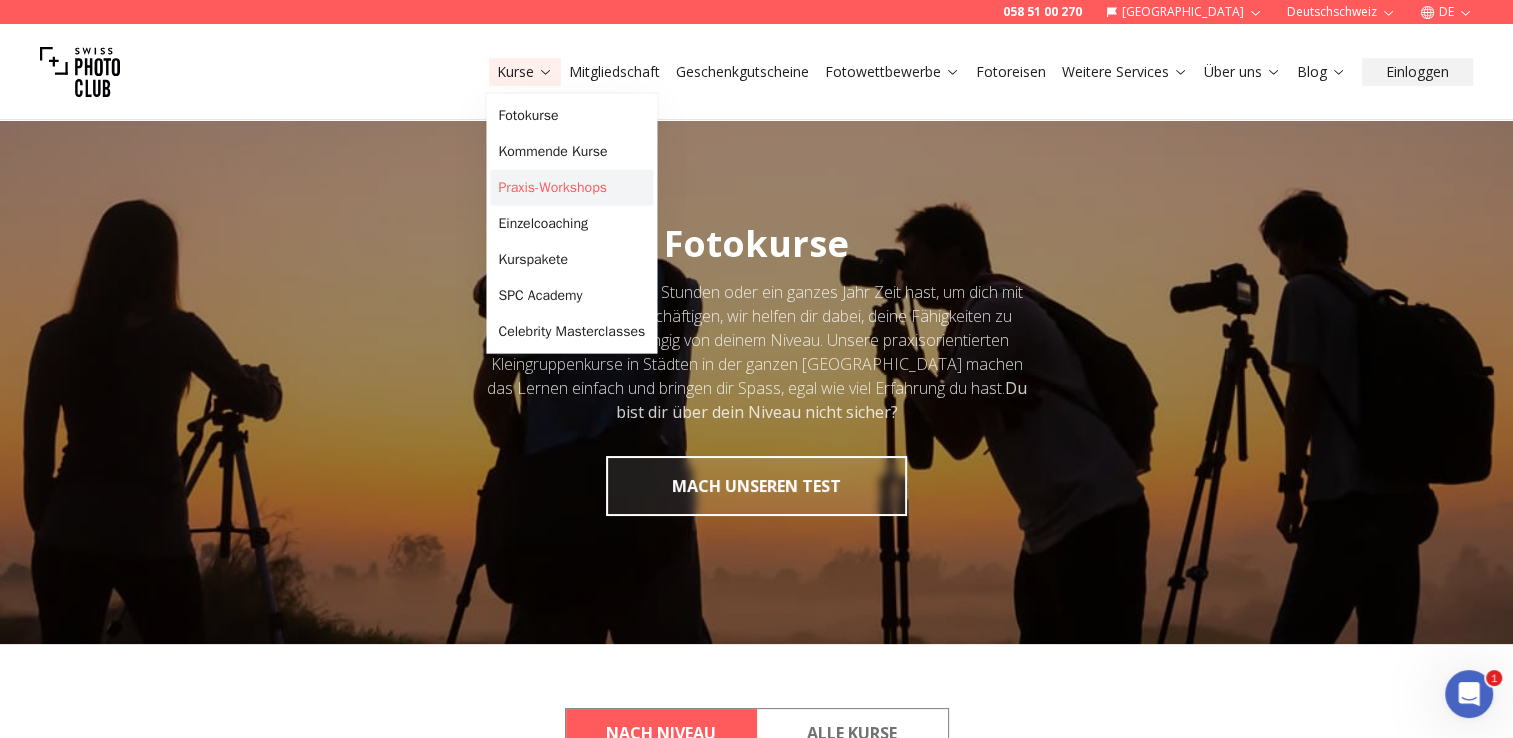click on "Praxis-Workshops" at bounding box center (571, 188) 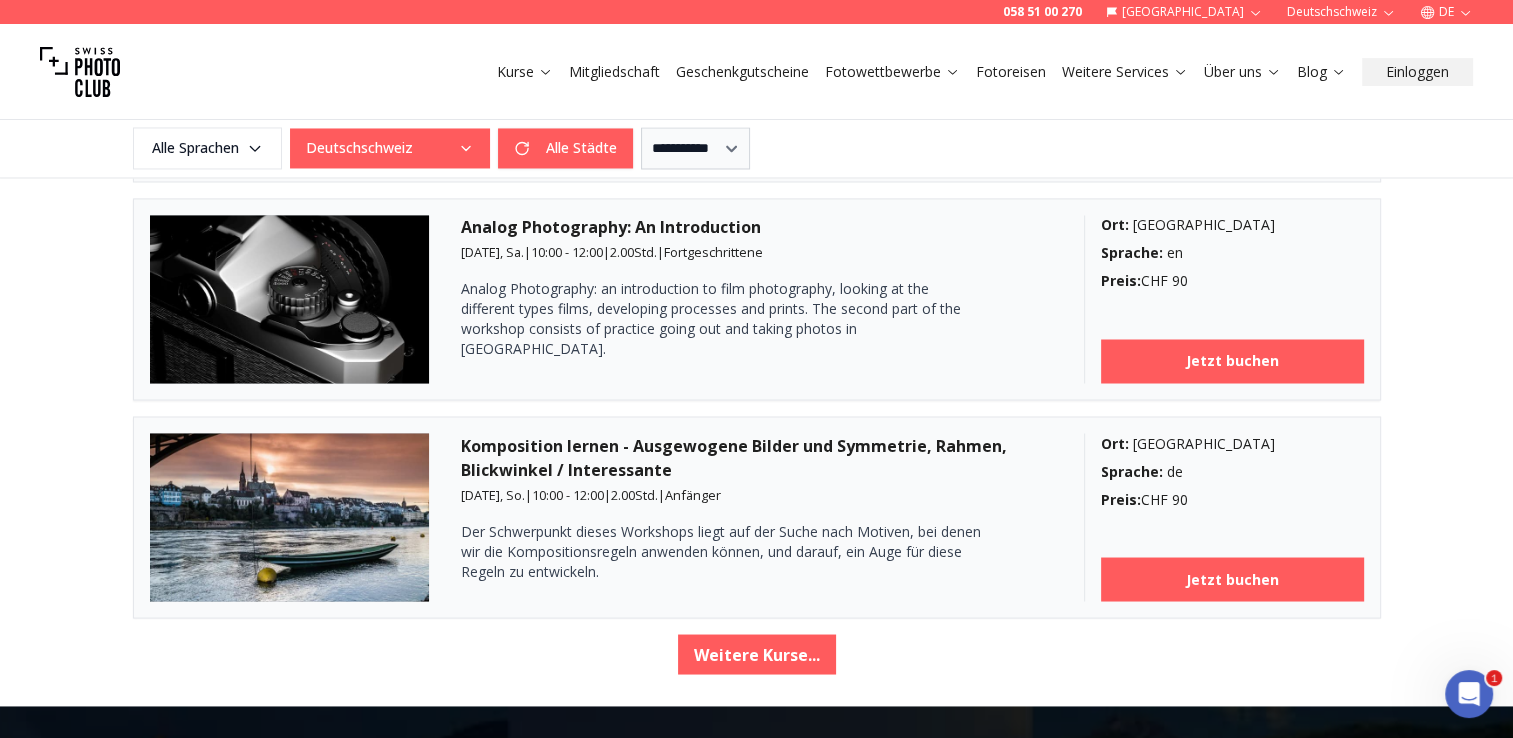 scroll, scrollTop: 3500, scrollLeft: 0, axis: vertical 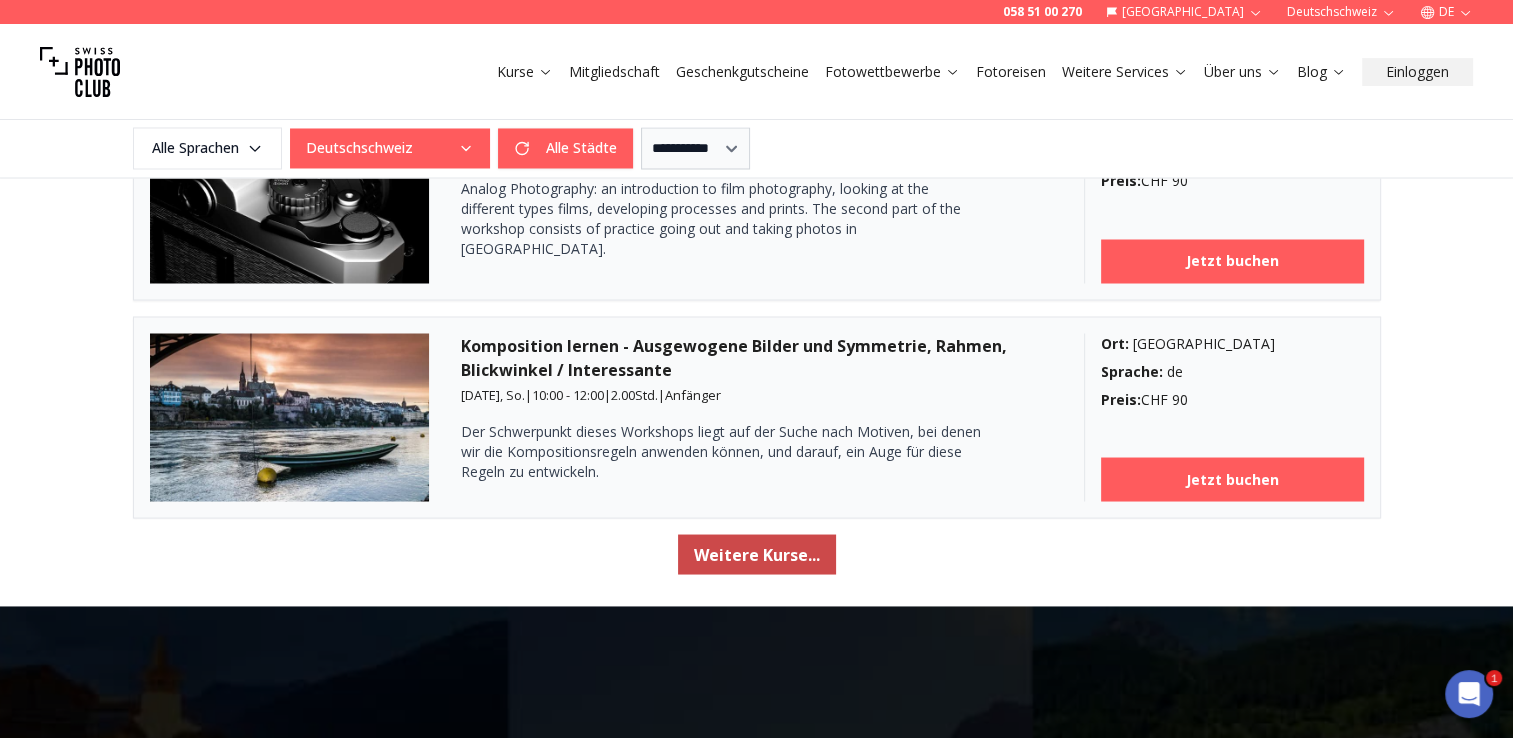 click on "Weitere Kurse..." at bounding box center [757, 554] 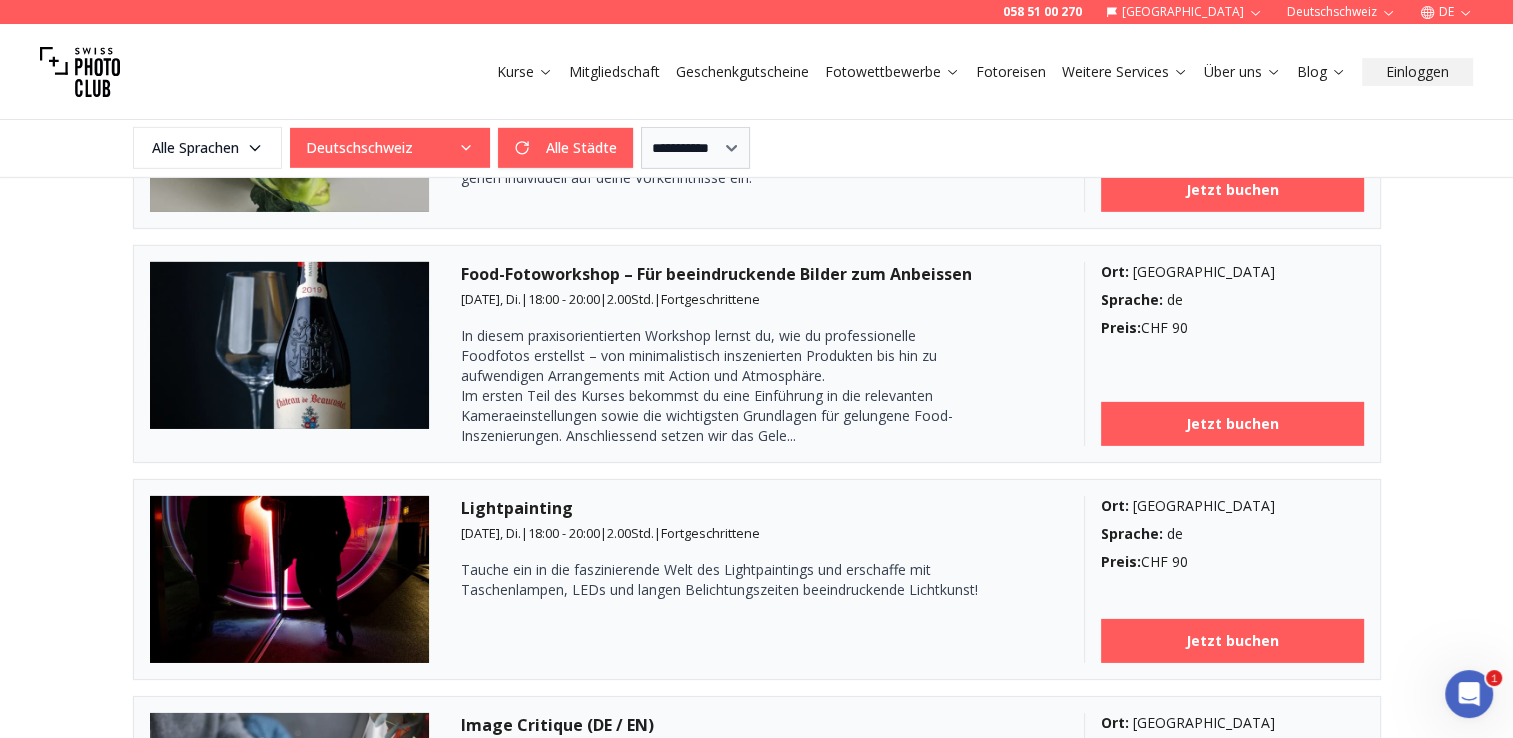 scroll, scrollTop: 5800, scrollLeft: 0, axis: vertical 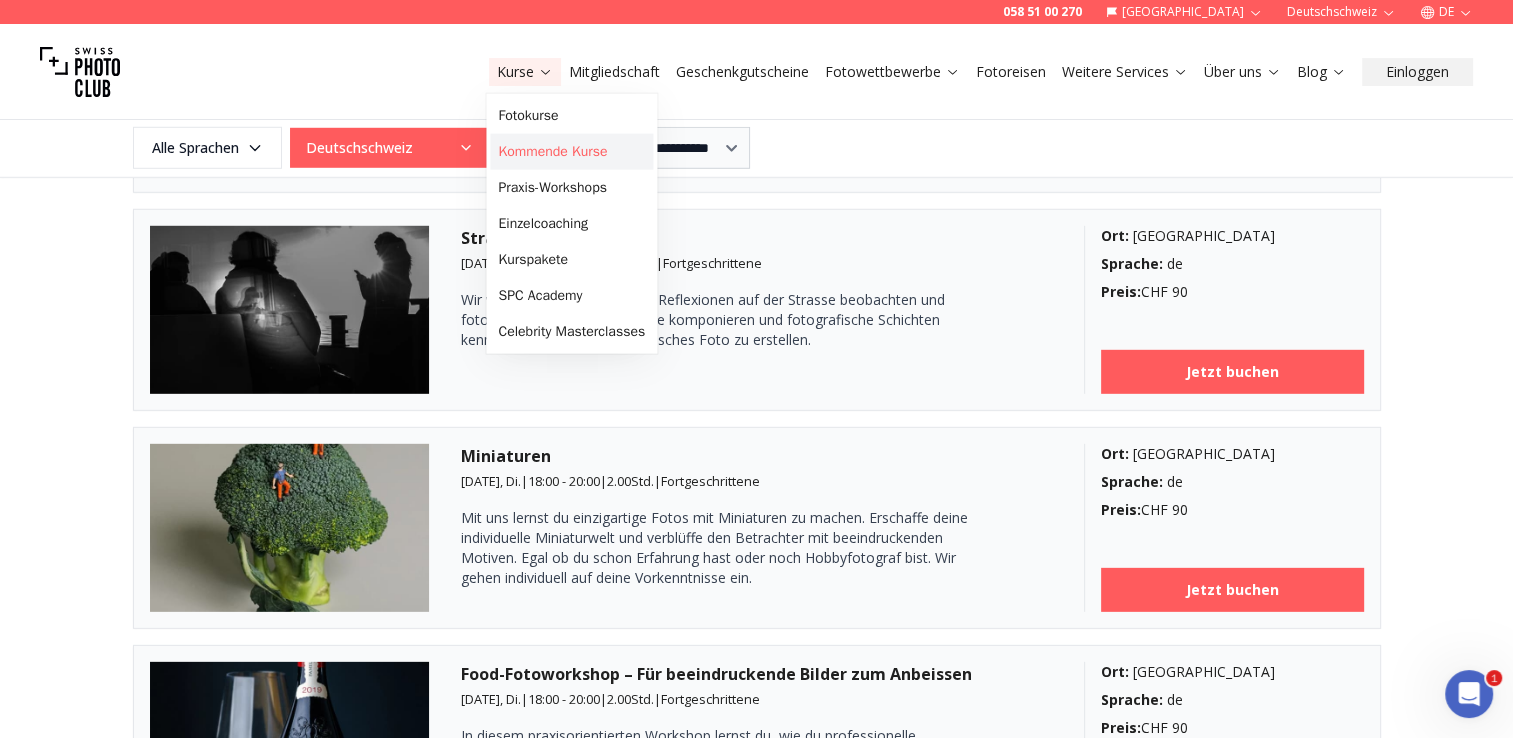 click on "Kommende Kurse" at bounding box center (571, 152) 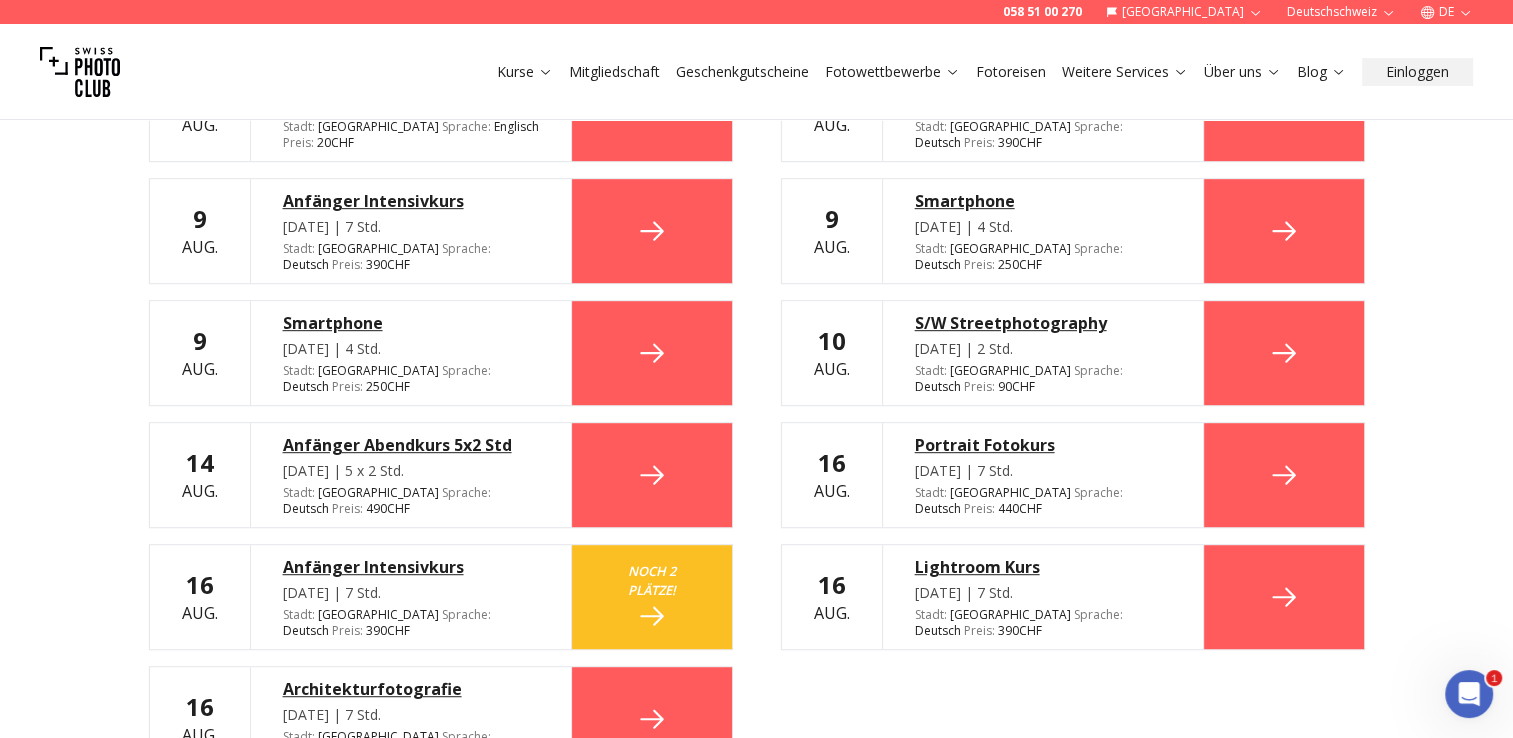 scroll, scrollTop: 600, scrollLeft: 0, axis: vertical 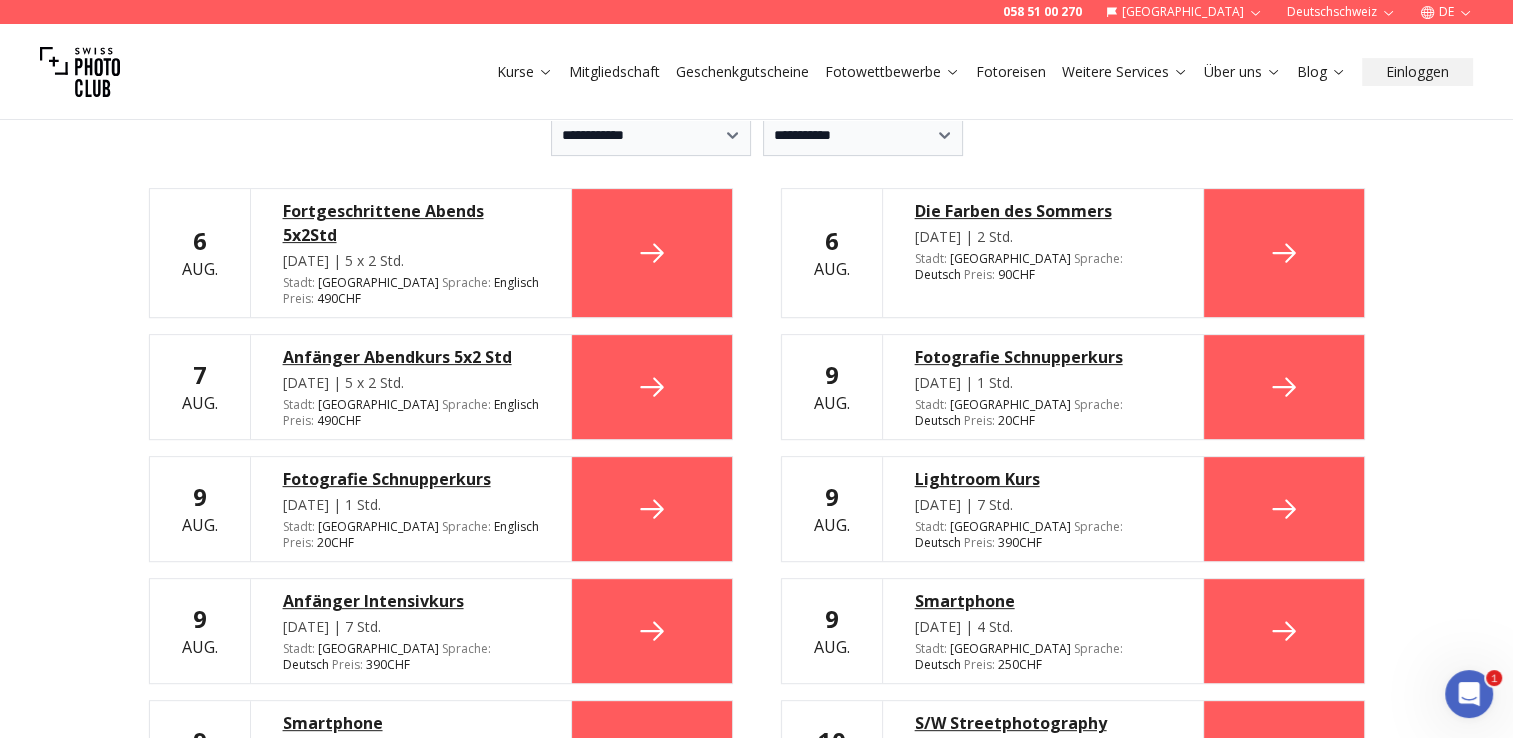 click on "Kurse" at bounding box center (525, 72) 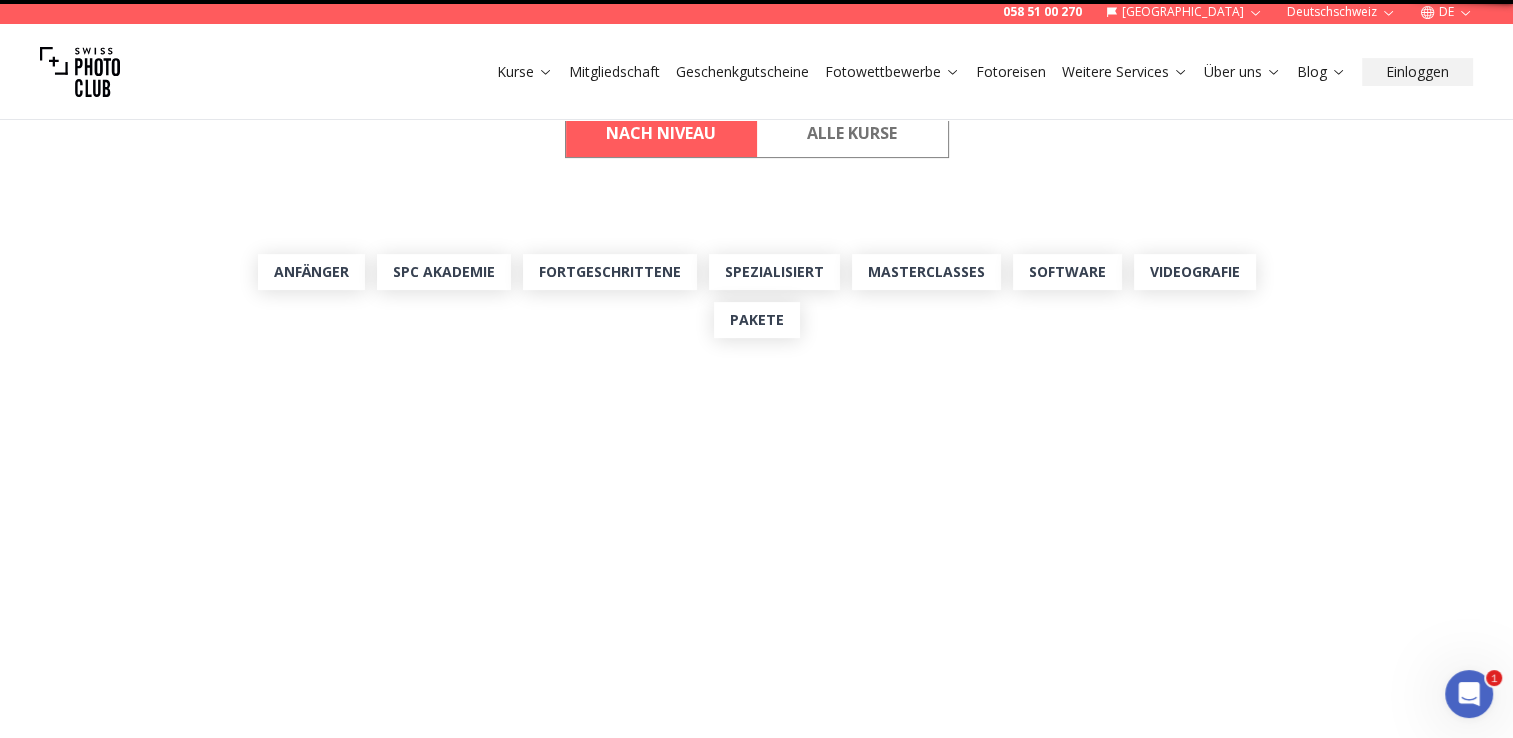 scroll, scrollTop: 0, scrollLeft: 0, axis: both 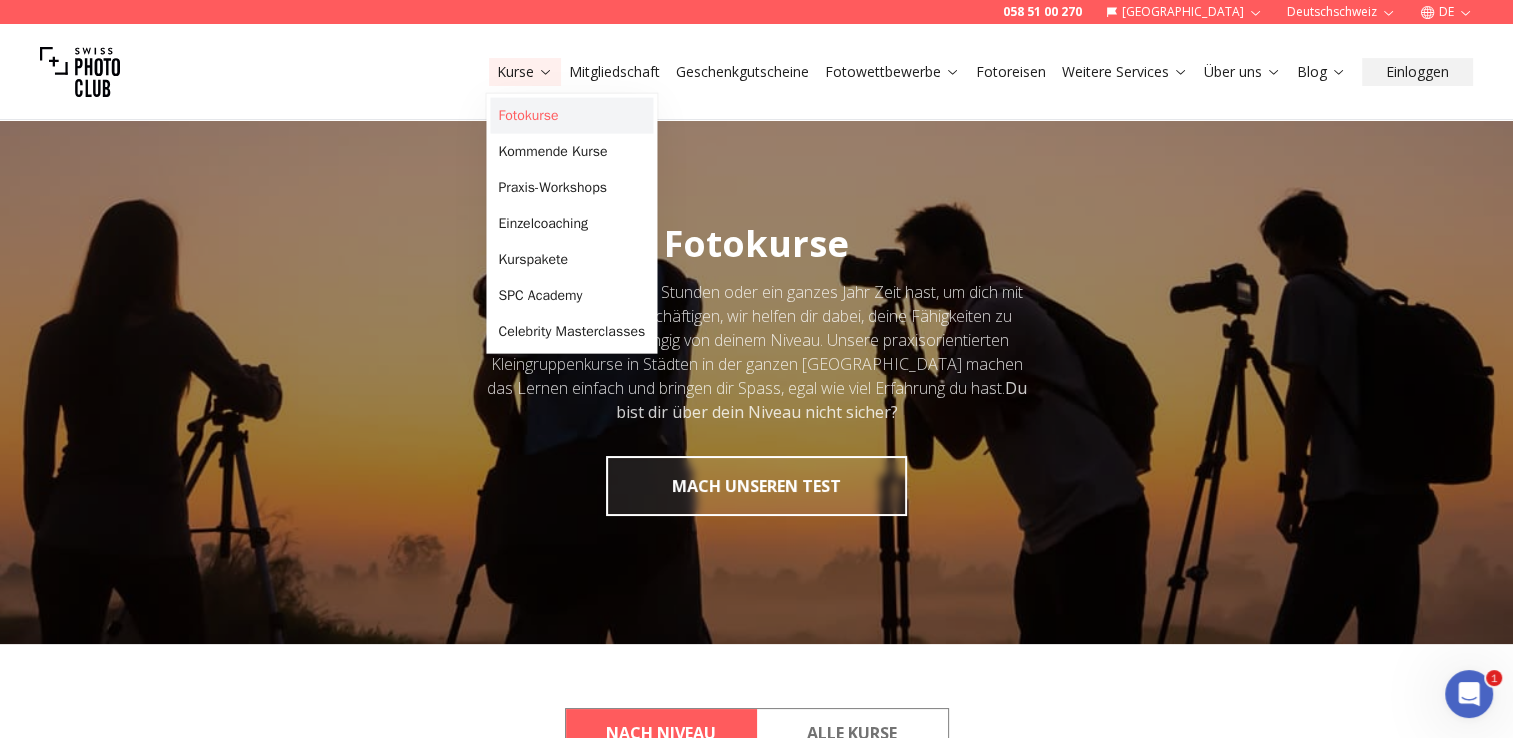 click on "Fotokurse" at bounding box center (571, 116) 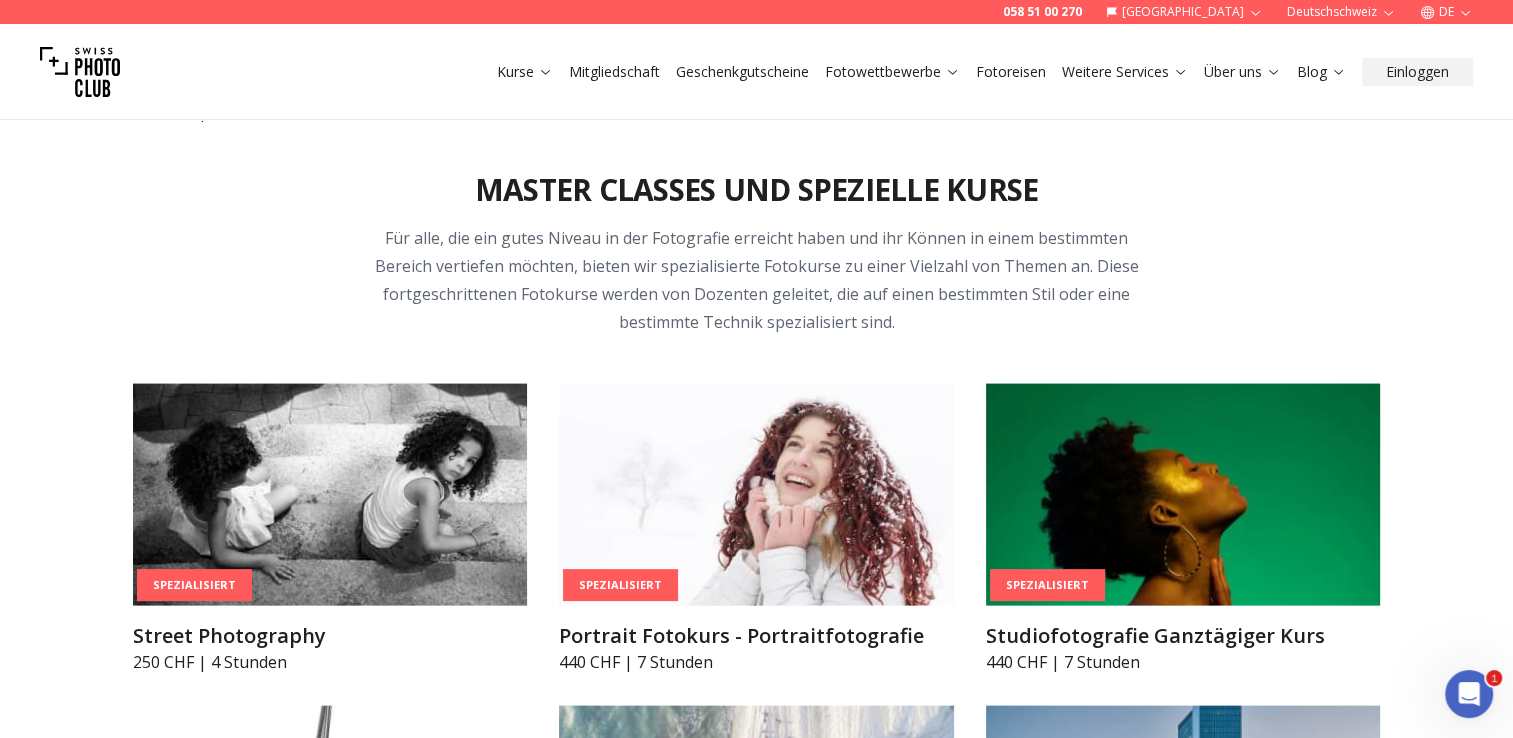scroll, scrollTop: 4100, scrollLeft: 0, axis: vertical 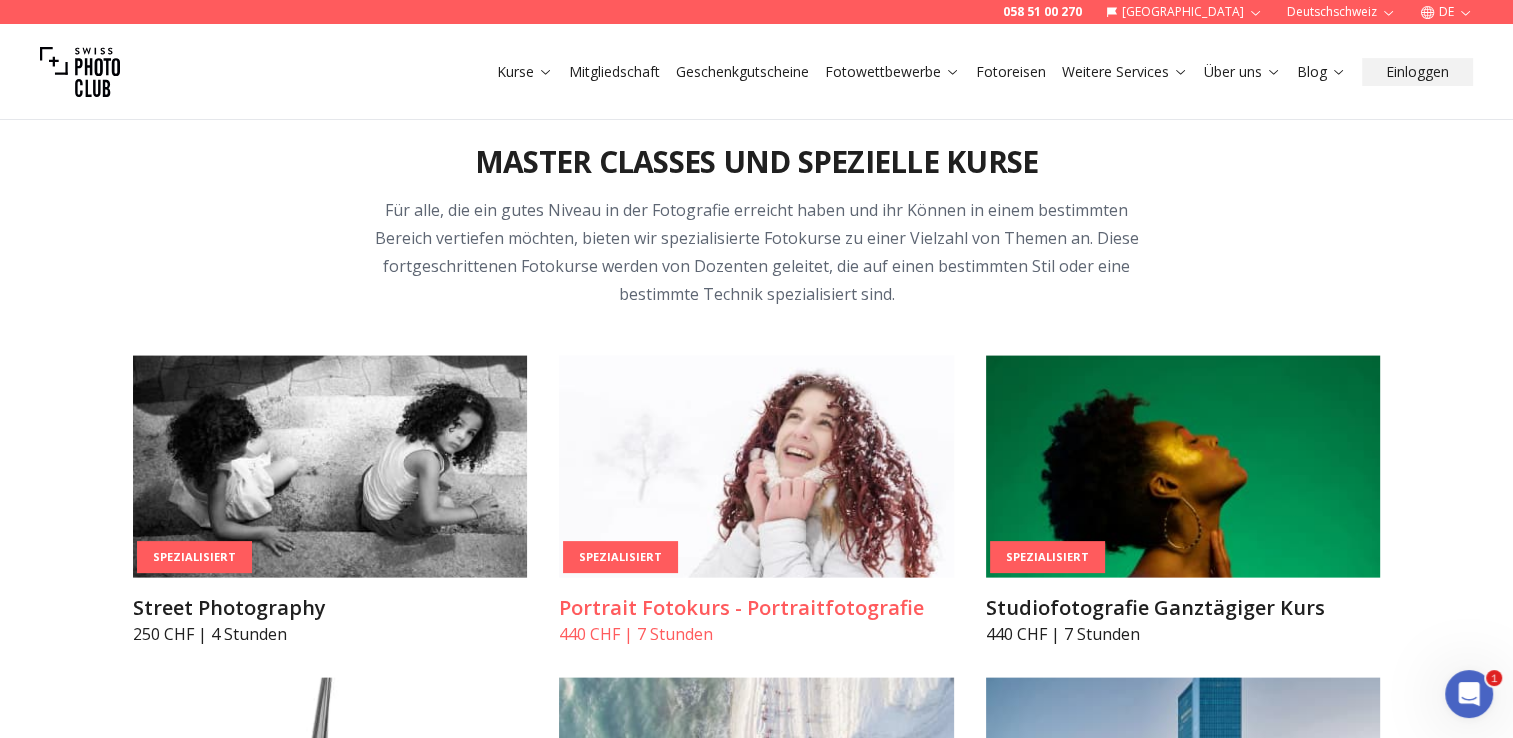 click at bounding box center [756, 467] 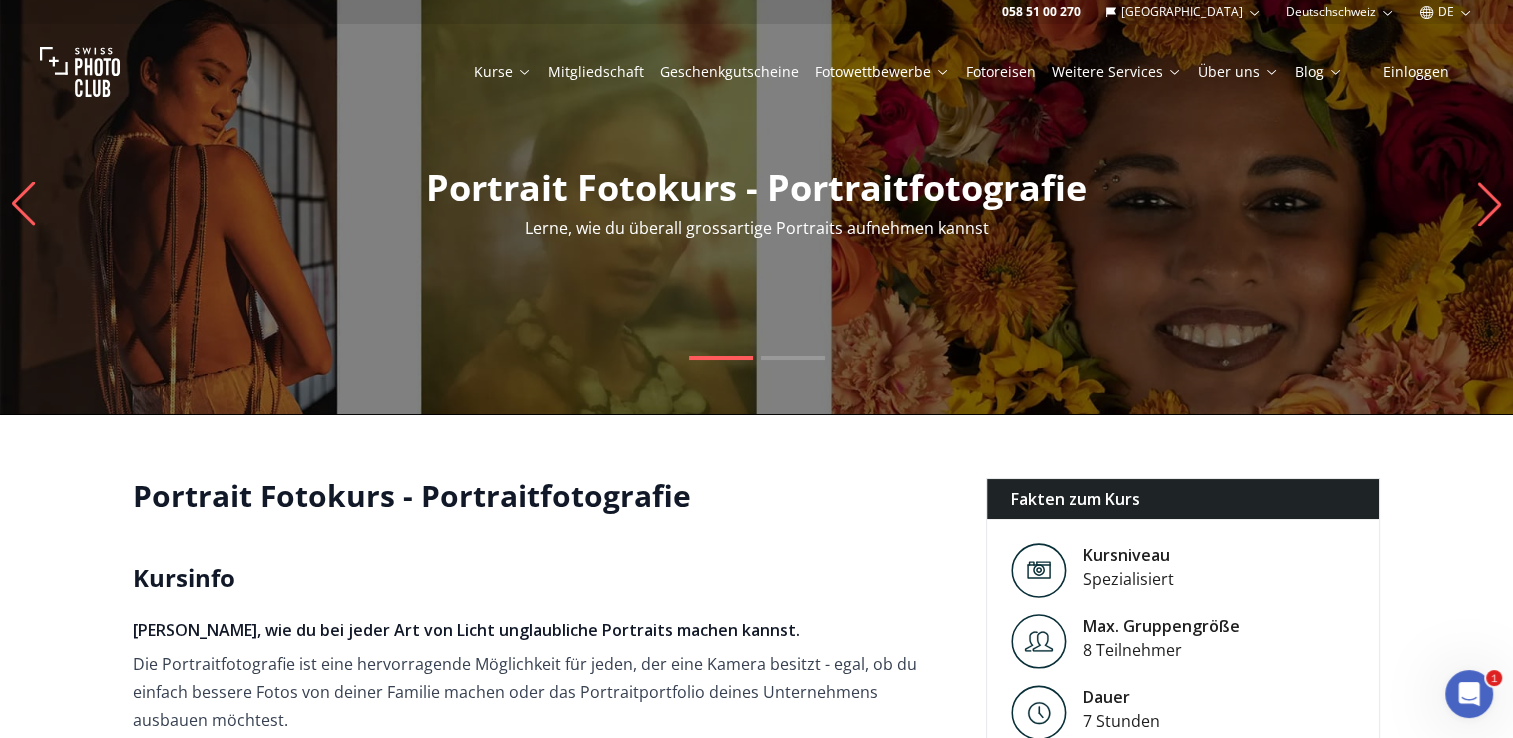 scroll, scrollTop: 0, scrollLeft: 0, axis: both 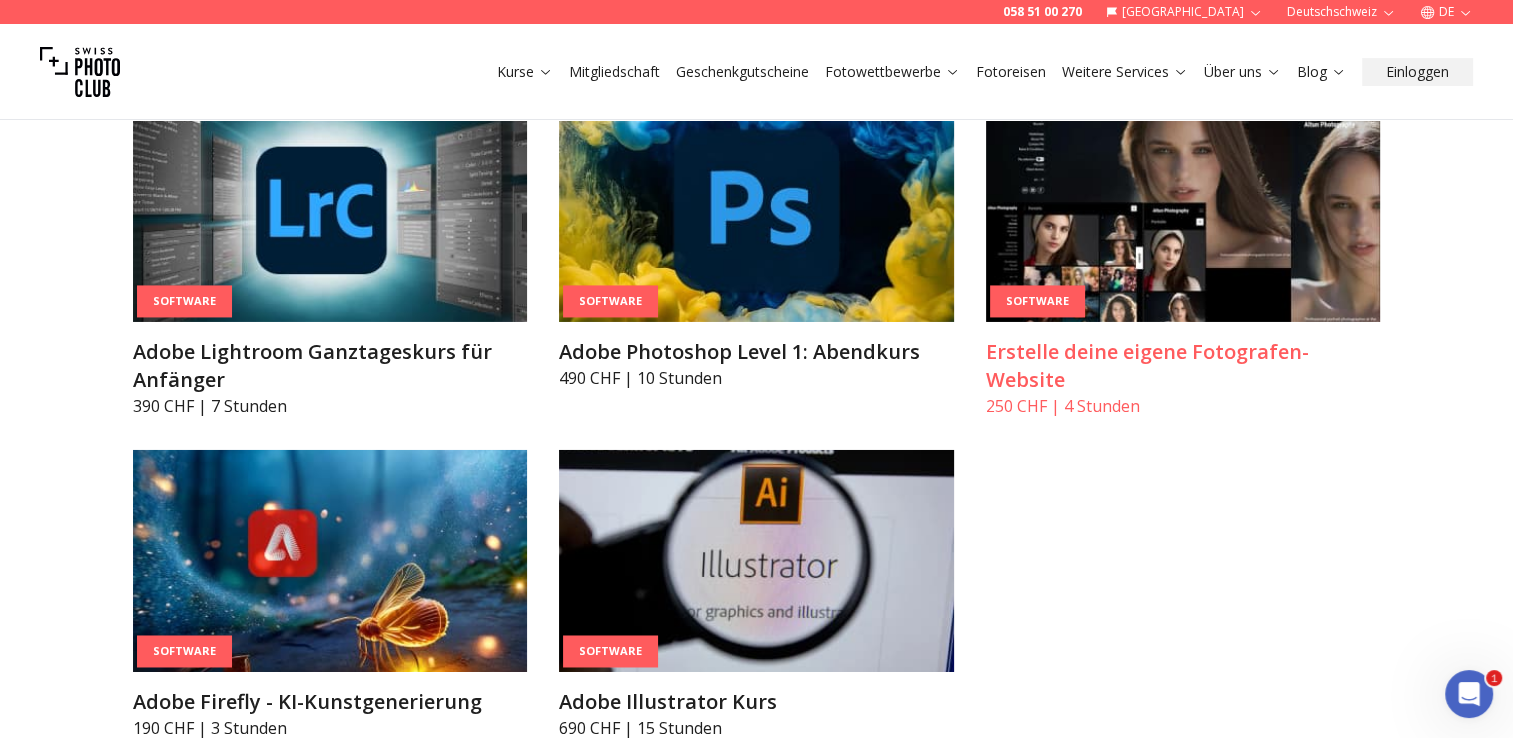 click at bounding box center [1183, 211] 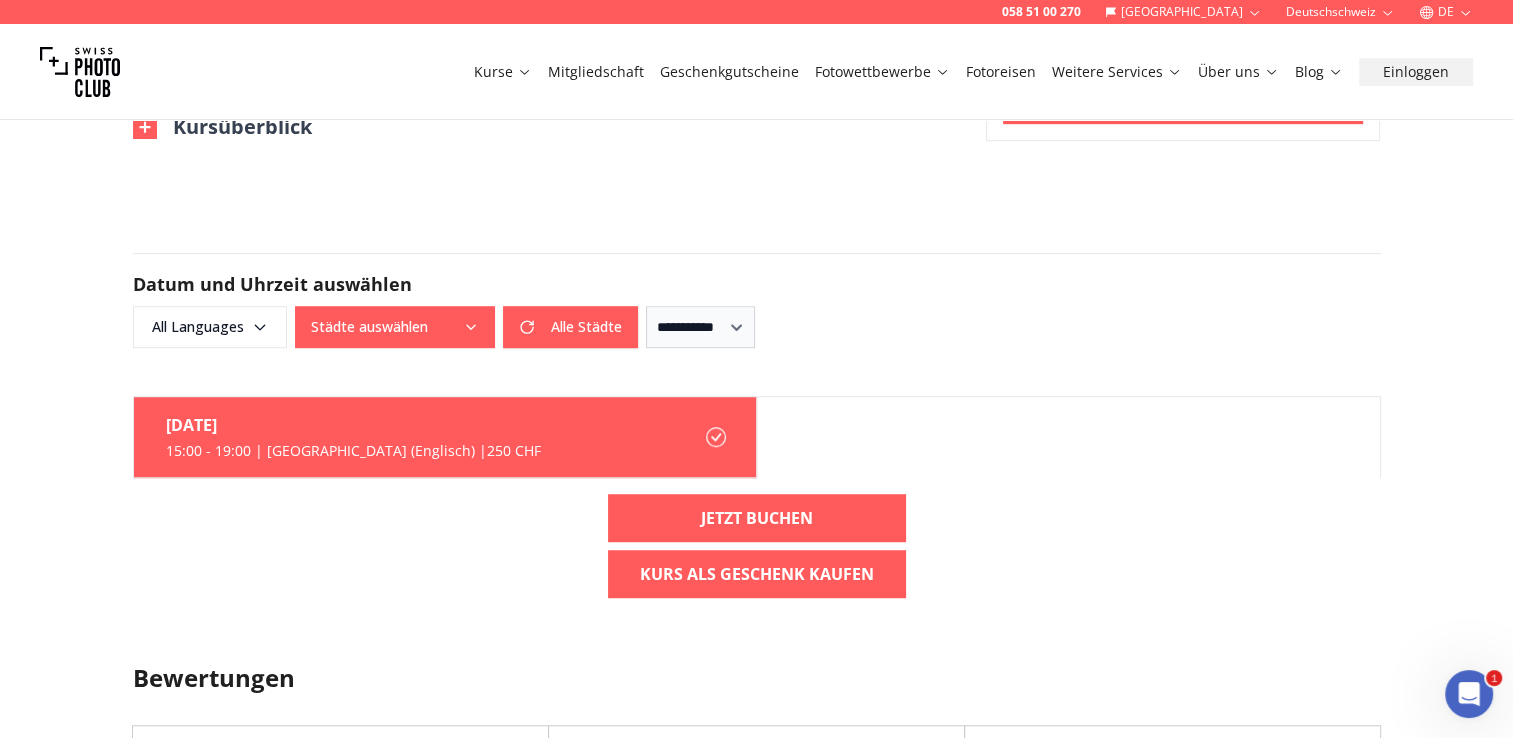 scroll, scrollTop: 1200, scrollLeft: 0, axis: vertical 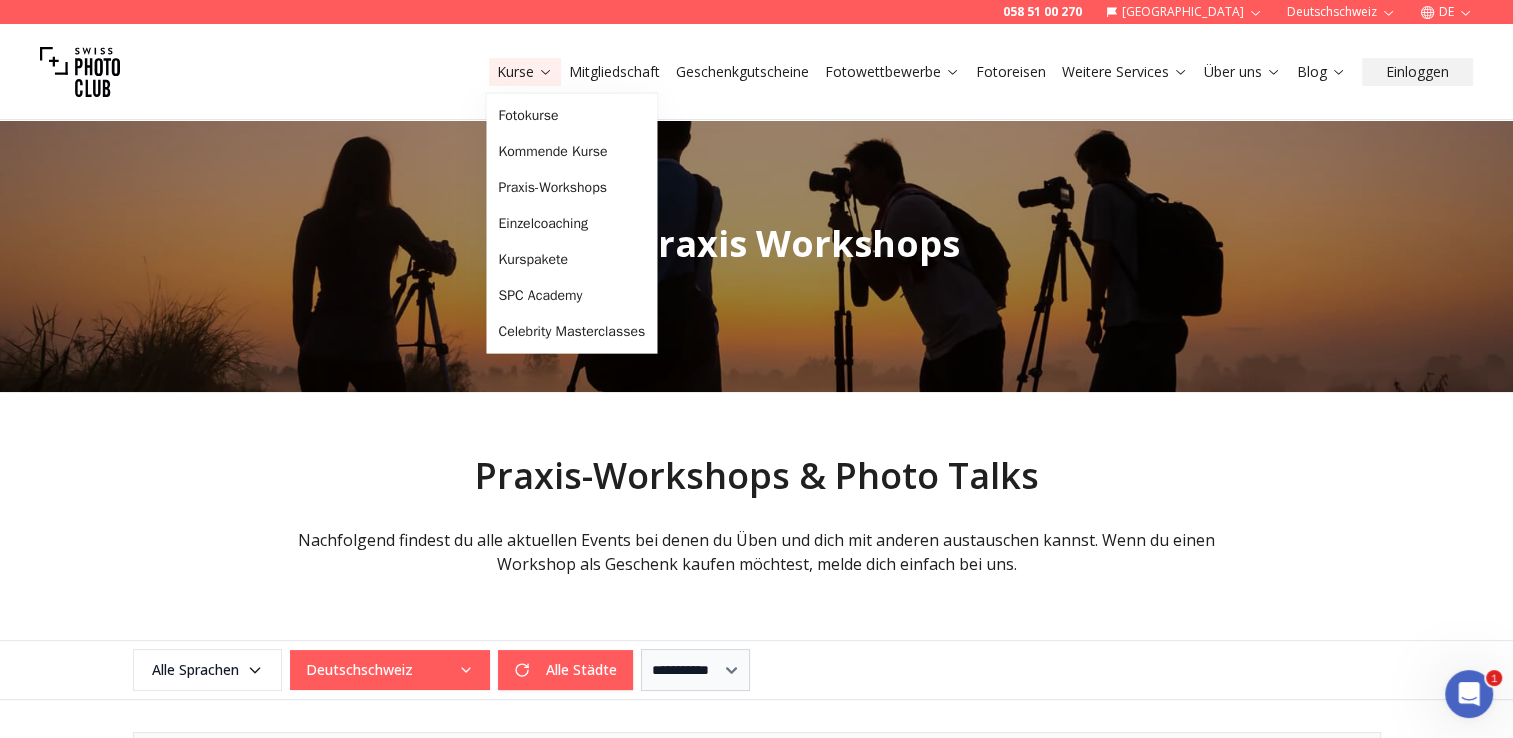 click on "Kurse" at bounding box center (525, 72) 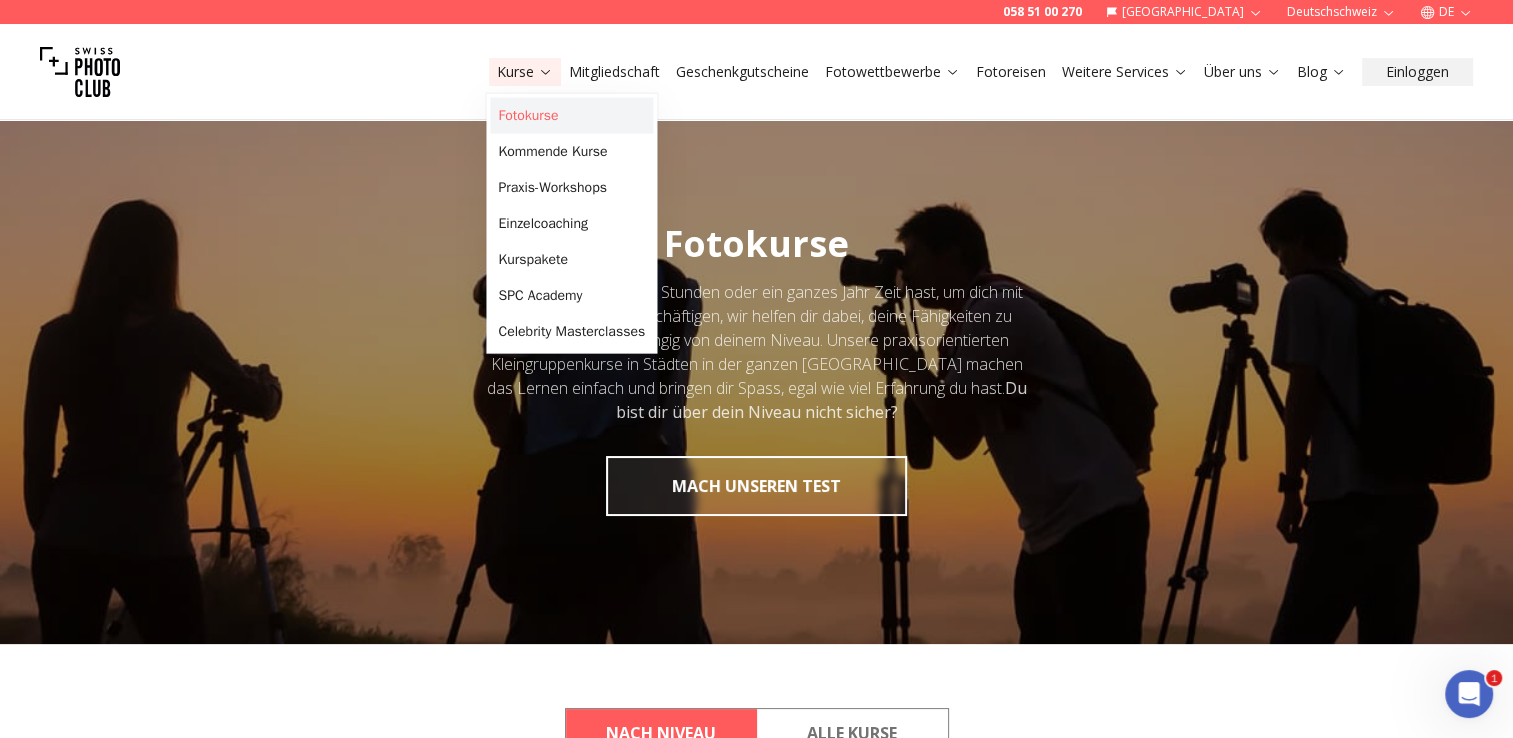 click on "Fotokurse" at bounding box center (571, 116) 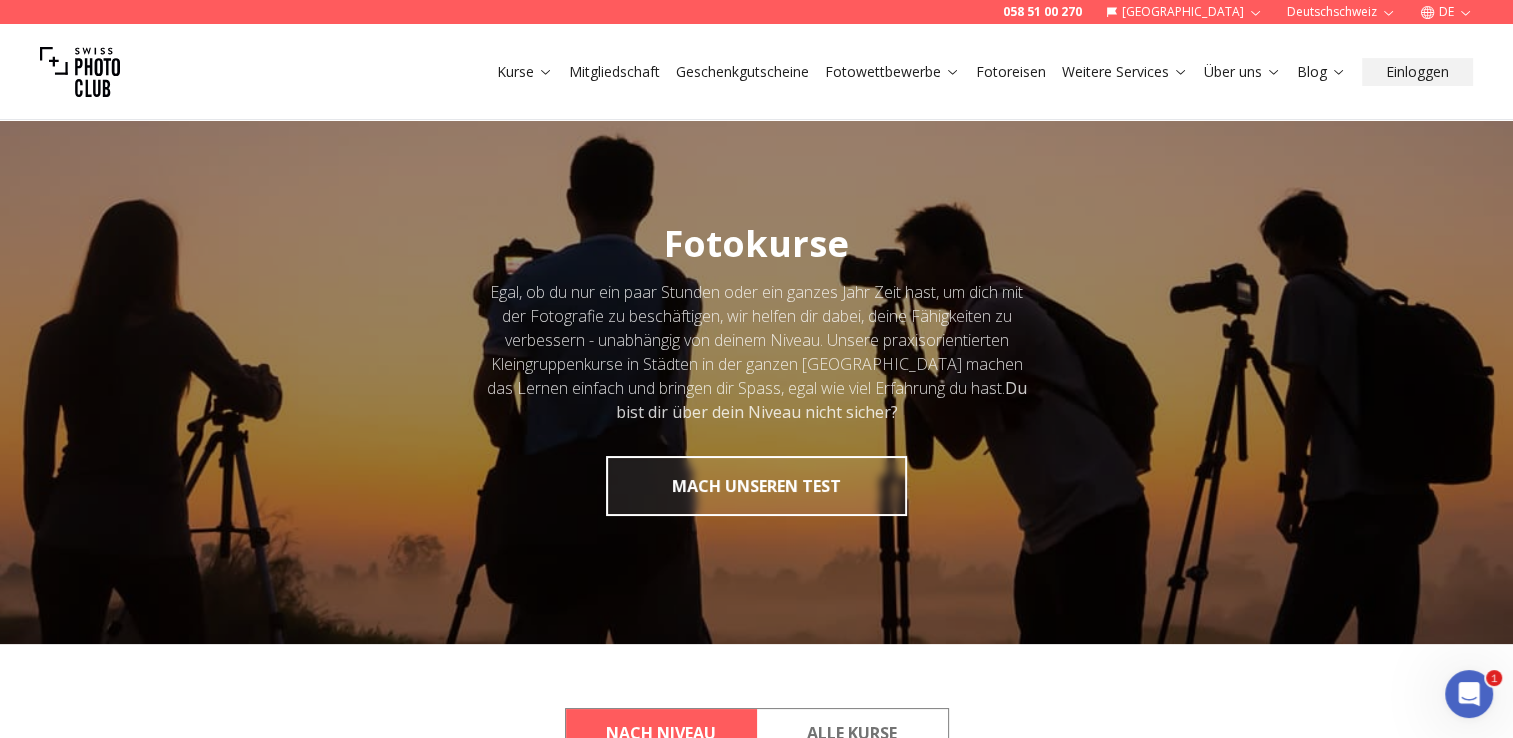 scroll, scrollTop: 400, scrollLeft: 0, axis: vertical 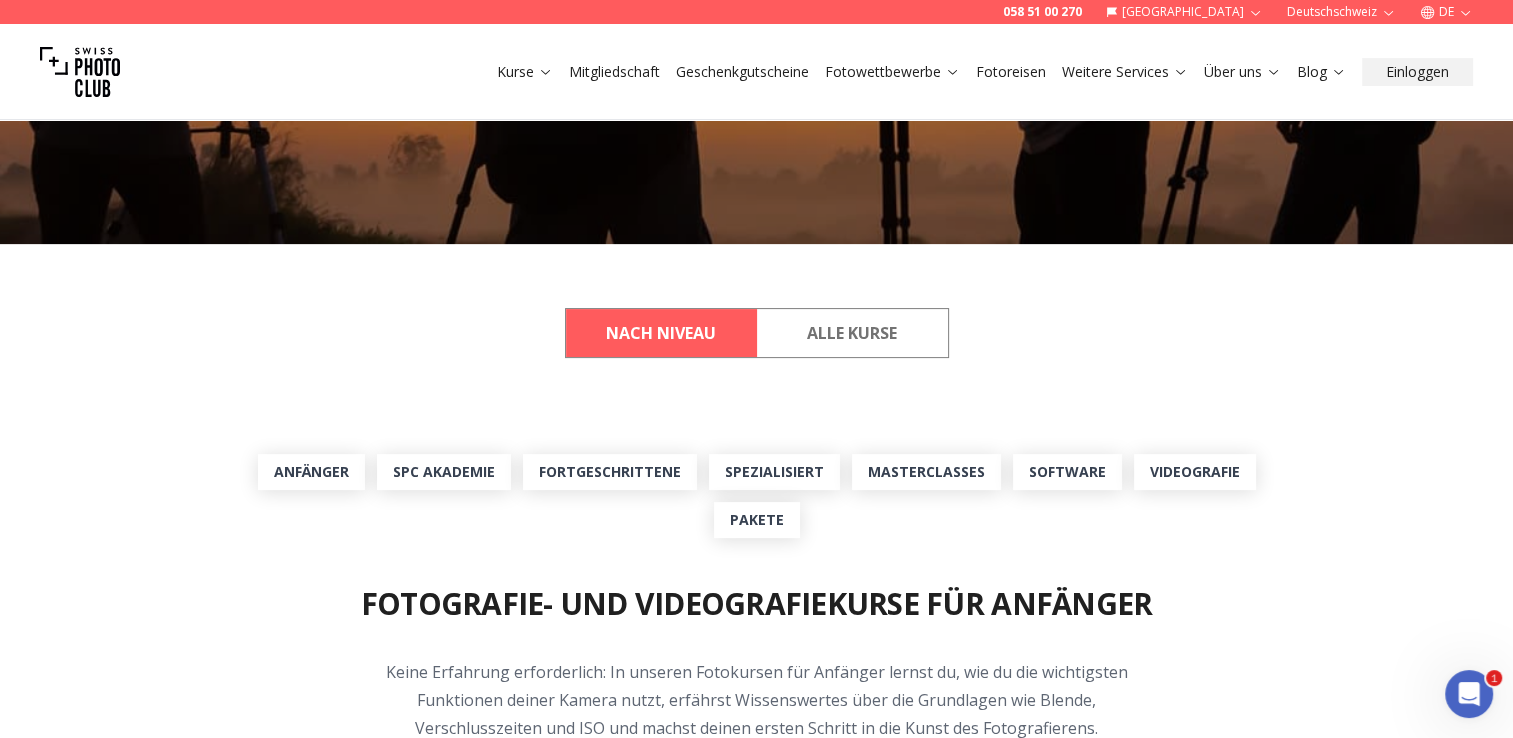 click on "Alle Kurse" at bounding box center [852, 333] 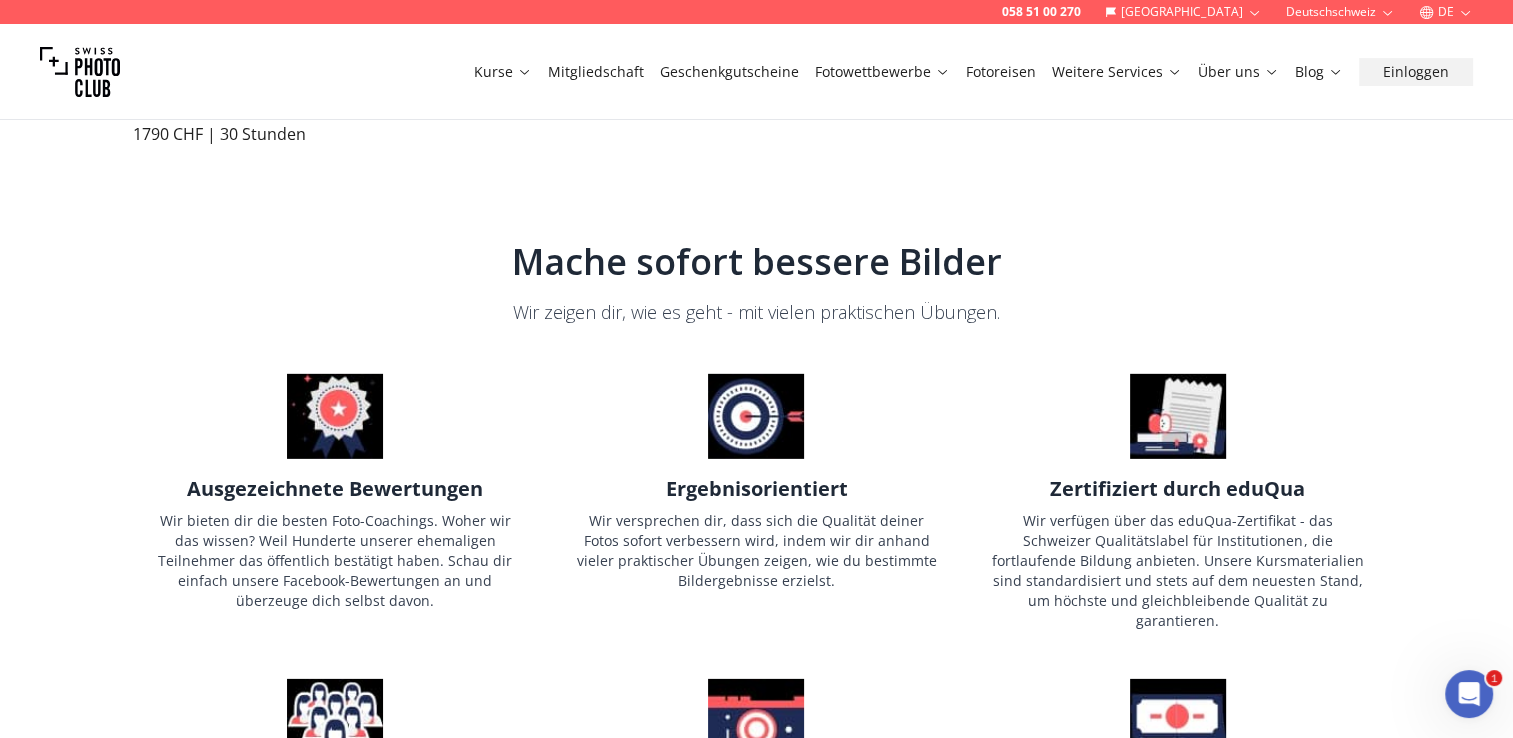 scroll, scrollTop: 6100, scrollLeft: 0, axis: vertical 